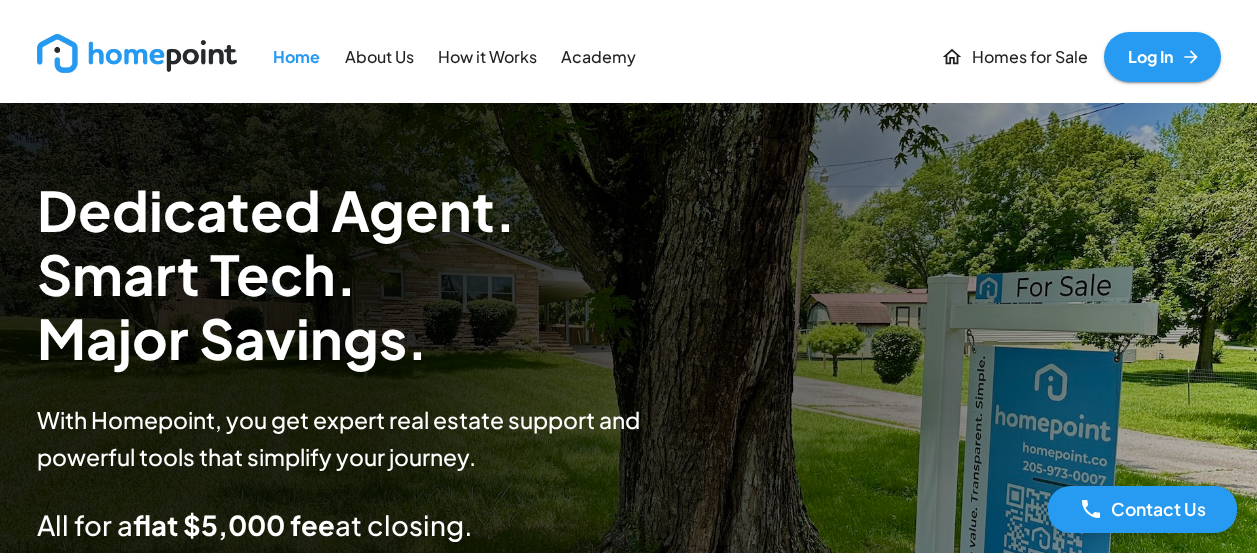 scroll, scrollTop: 0, scrollLeft: 0, axis: both 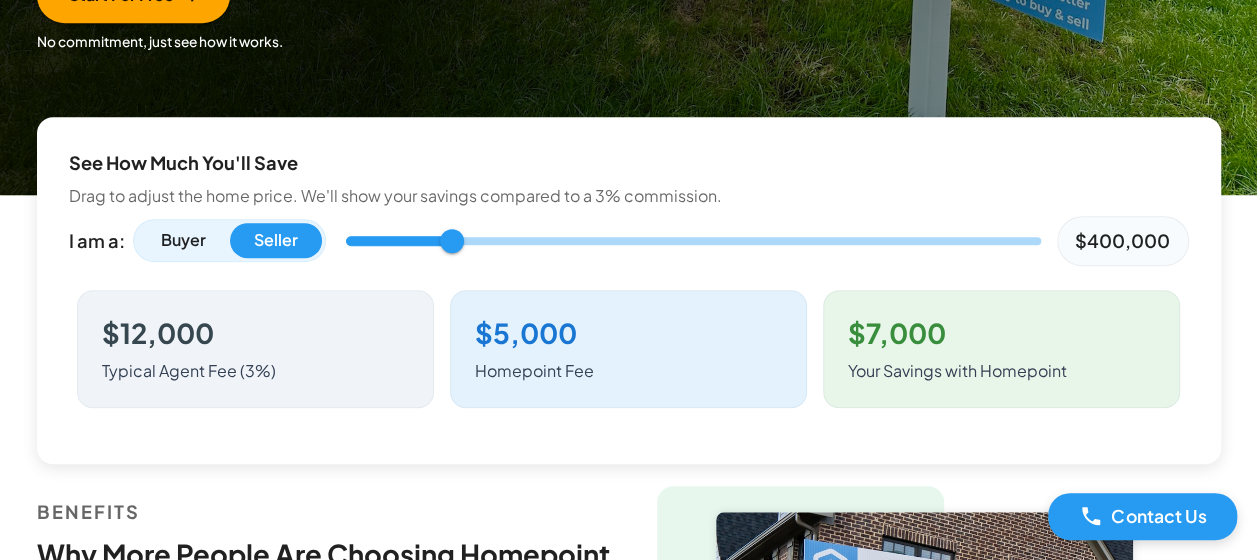 click on "$400,000" at bounding box center [1122, 240] 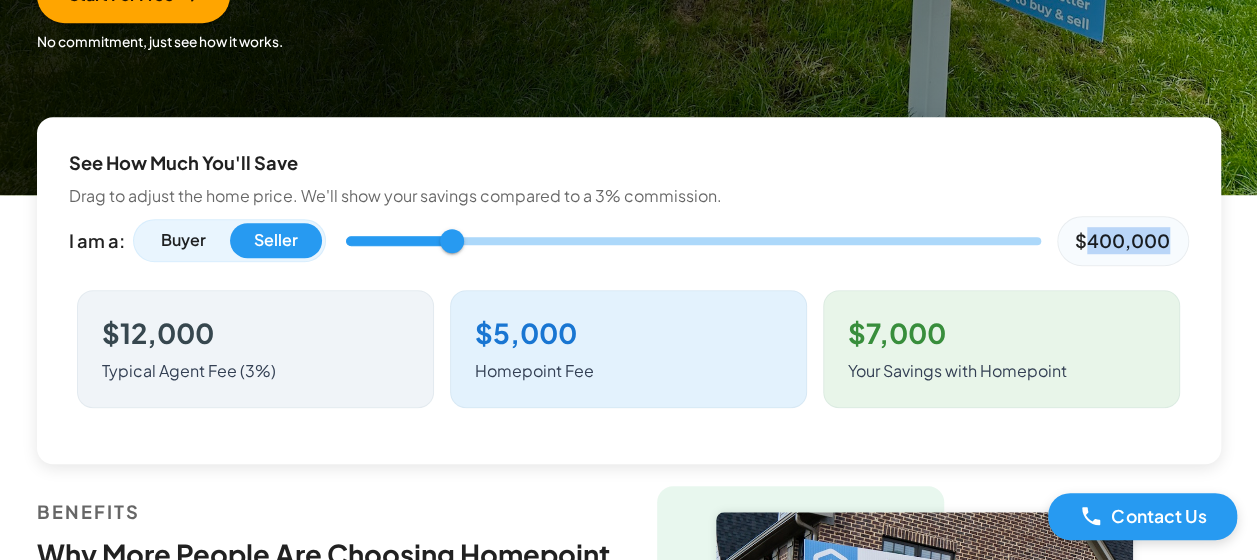 click on "$400,000" at bounding box center (1122, 240) 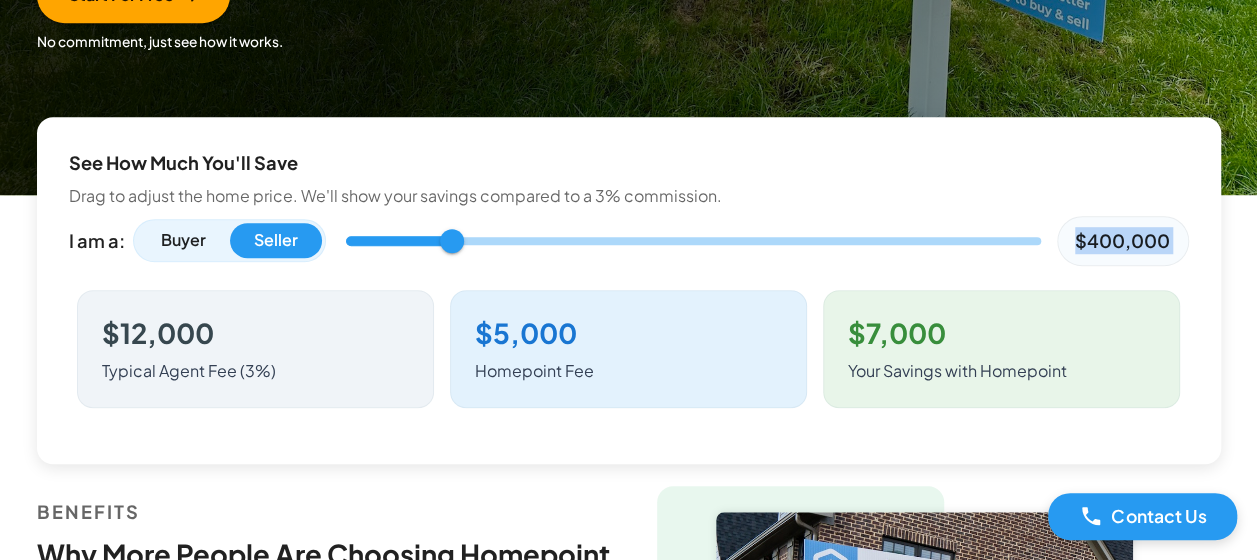 click on "$400,000" at bounding box center [1122, 240] 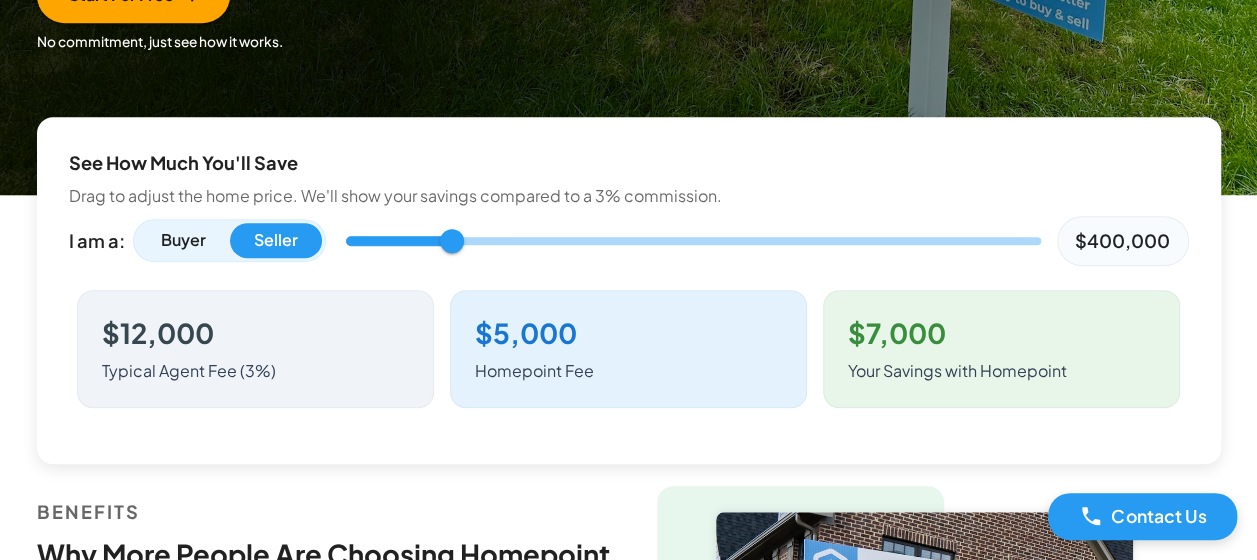 click on "$400,000" at bounding box center [1122, 240] 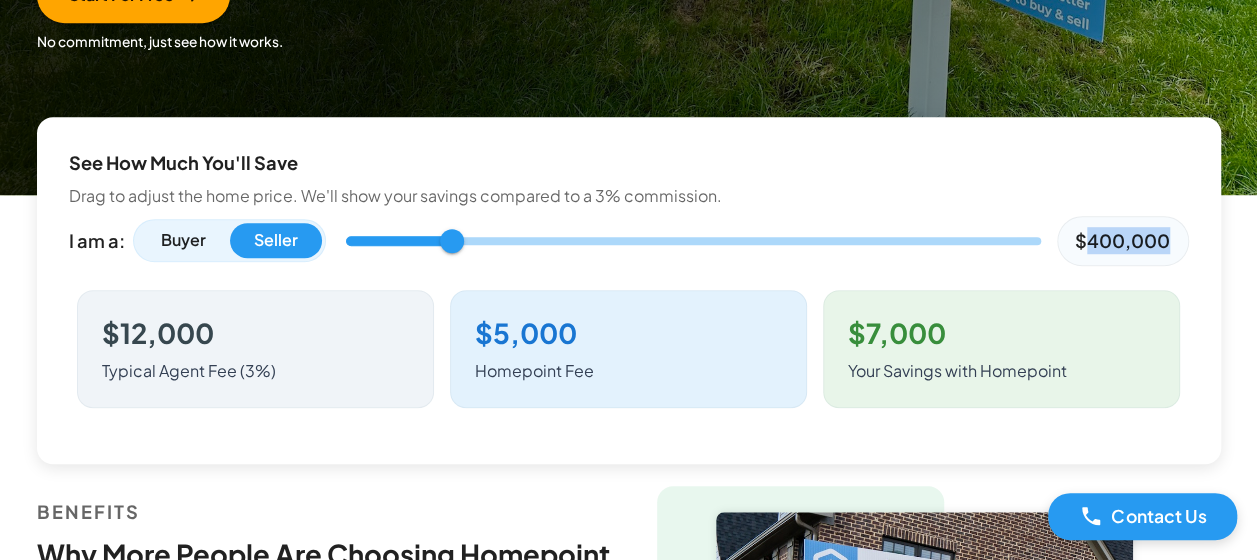 click on "$400,000" at bounding box center (1122, 240) 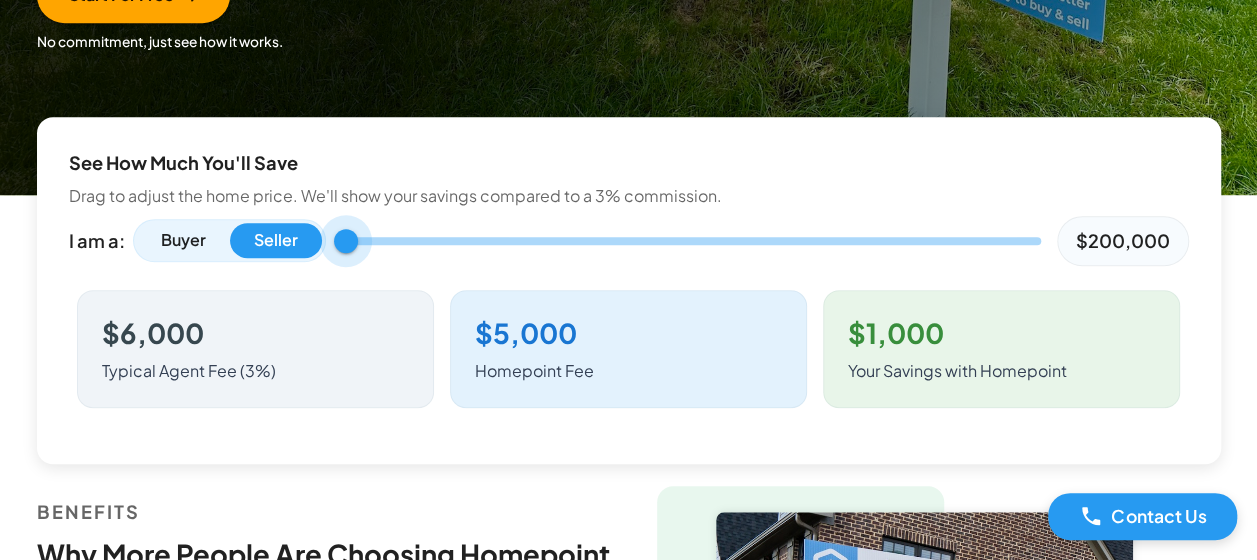 drag, startPoint x: 455, startPoint y: 243, endPoint x: 302, endPoint y: 245, distance: 153.01308 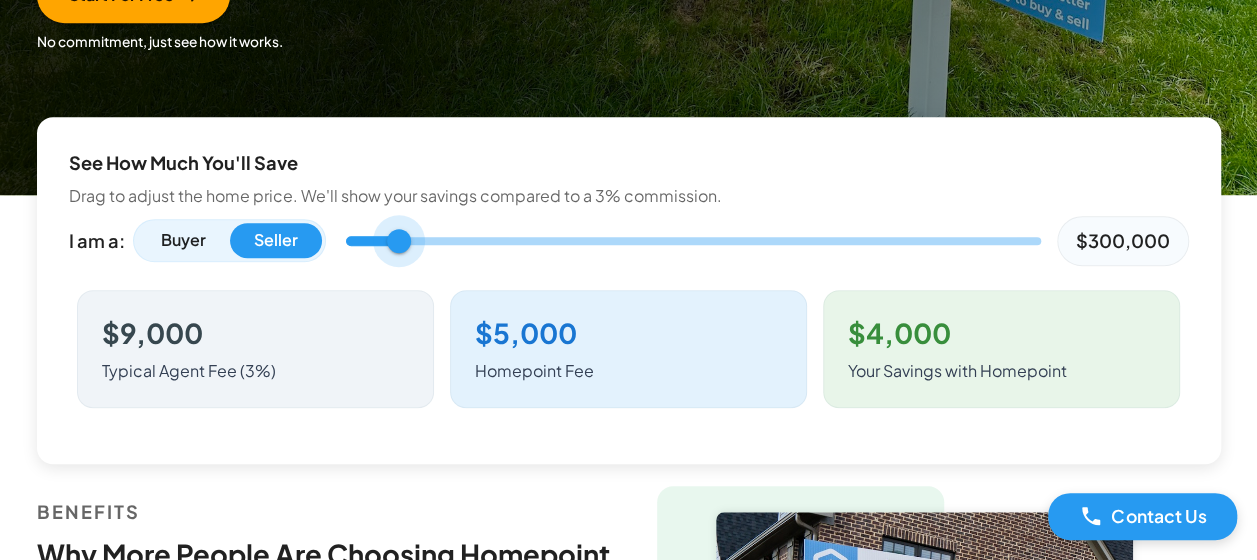 drag, startPoint x: 339, startPoint y: 250, endPoint x: 396, endPoint y: 245, distance: 57.21888 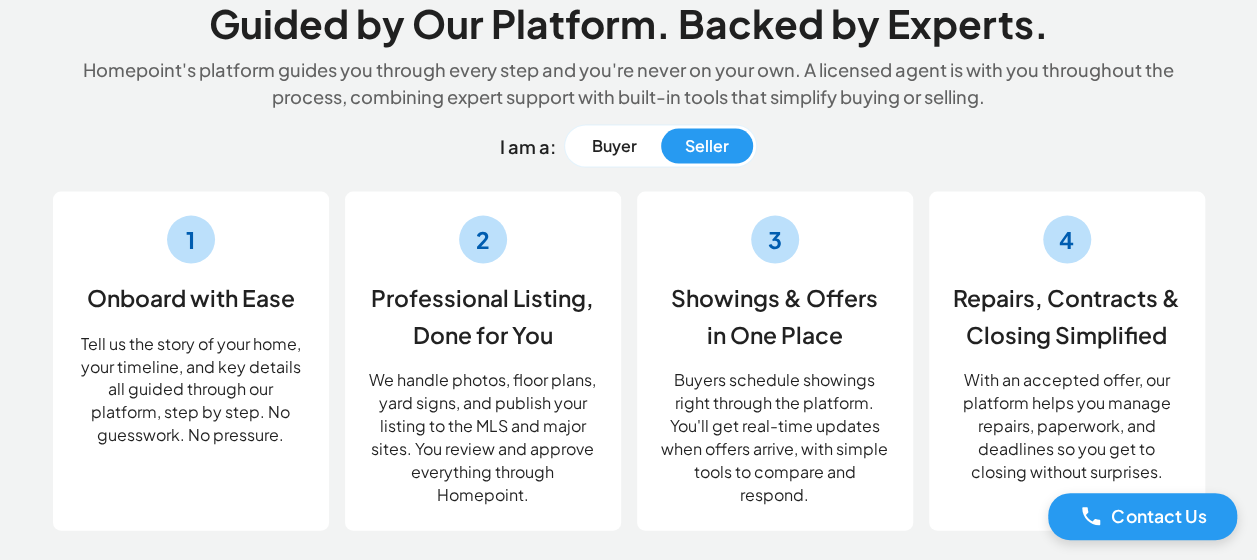 scroll, scrollTop: 1800, scrollLeft: 0, axis: vertical 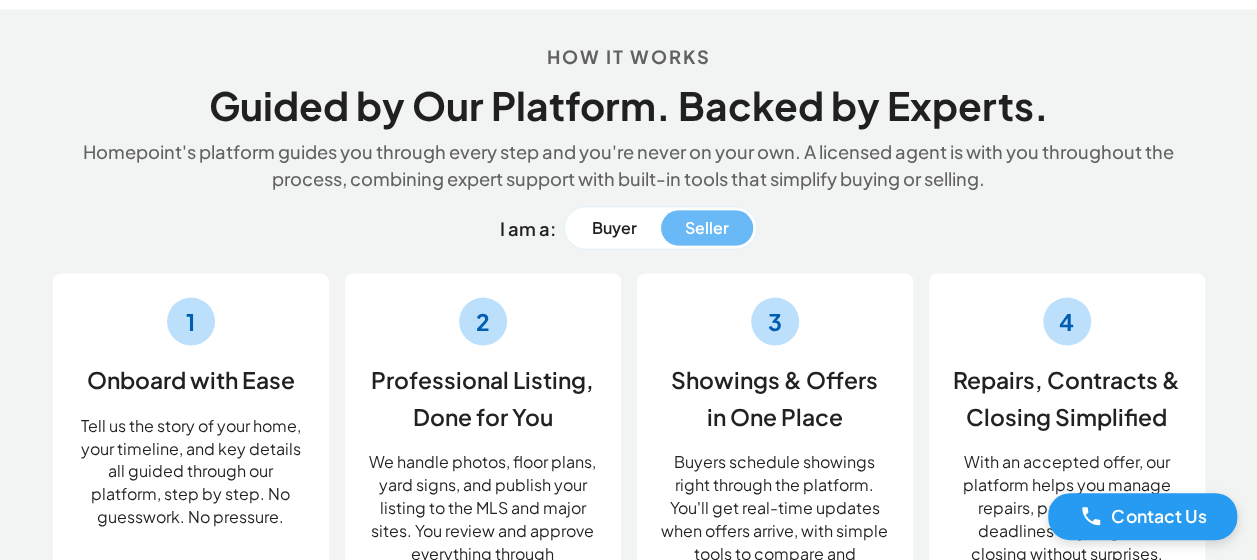click on "Seller" at bounding box center [707, 227] 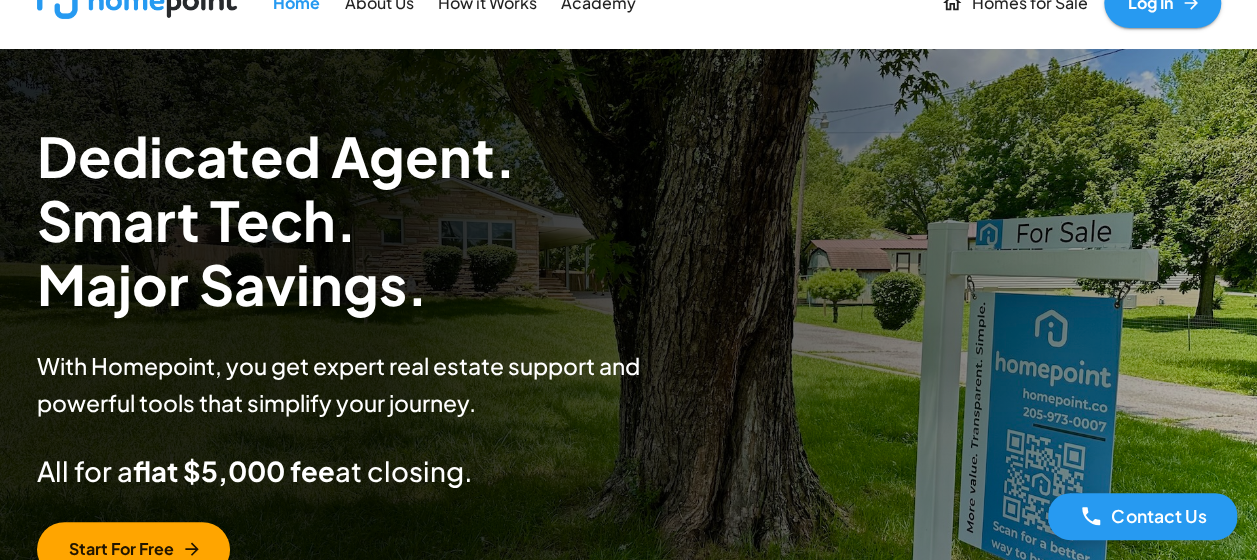 scroll, scrollTop: 0, scrollLeft: 0, axis: both 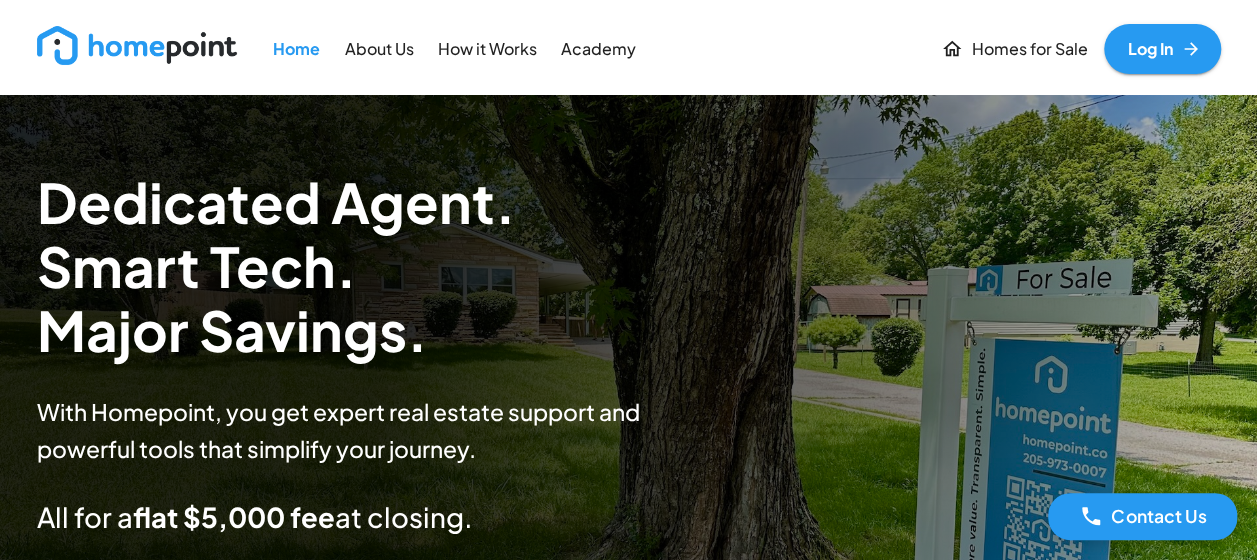 click on "Homes for Sale" at bounding box center (1014, 49) 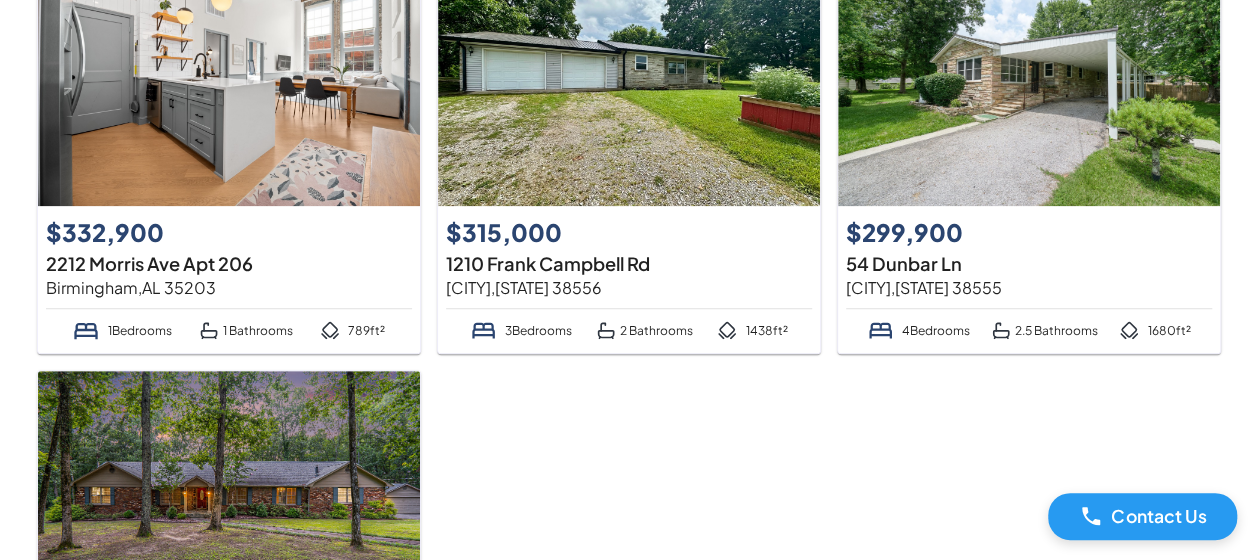 scroll, scrollTop: 200, scrollLeft: 0, axis: vertical 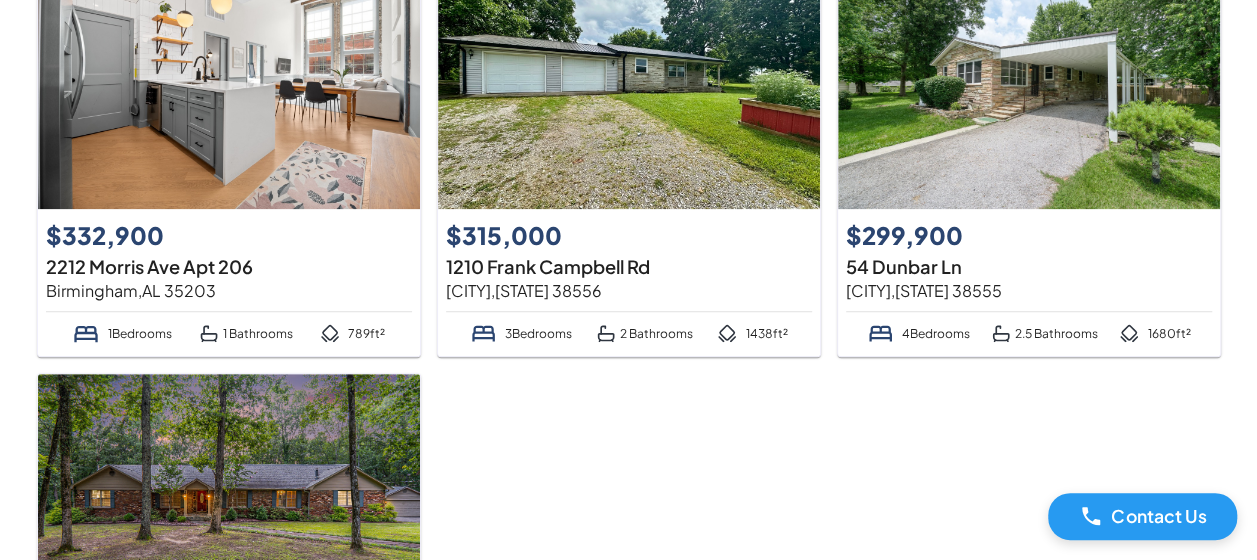 click on "1210 Frank Campbell Rd" at bounding box center [629, 266] 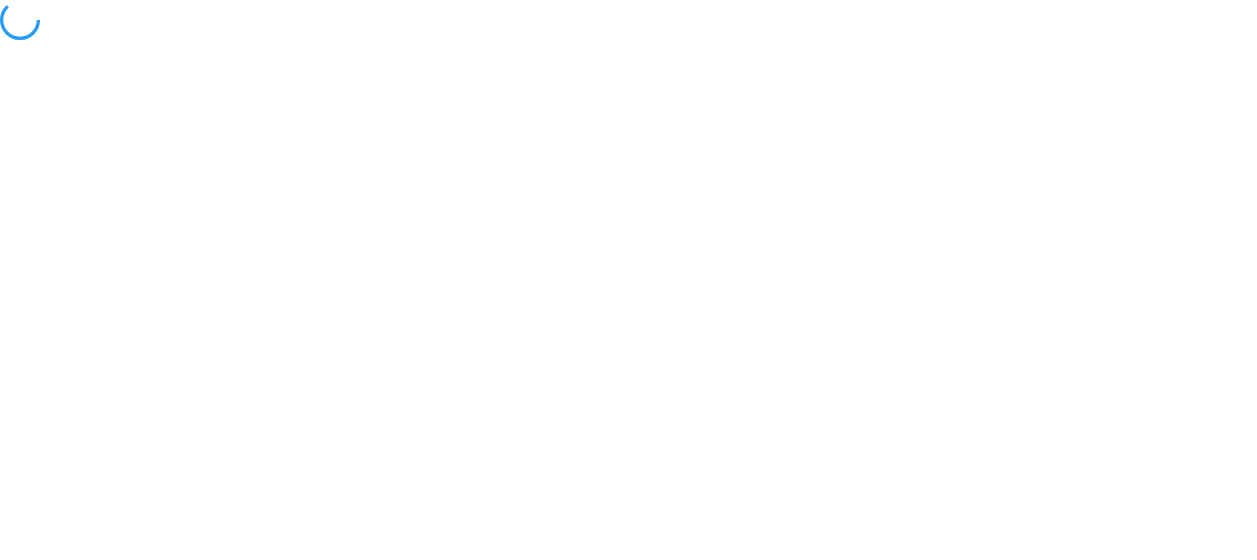 scroll, scrollTop: 0, scrollLeft: 0, axis: both 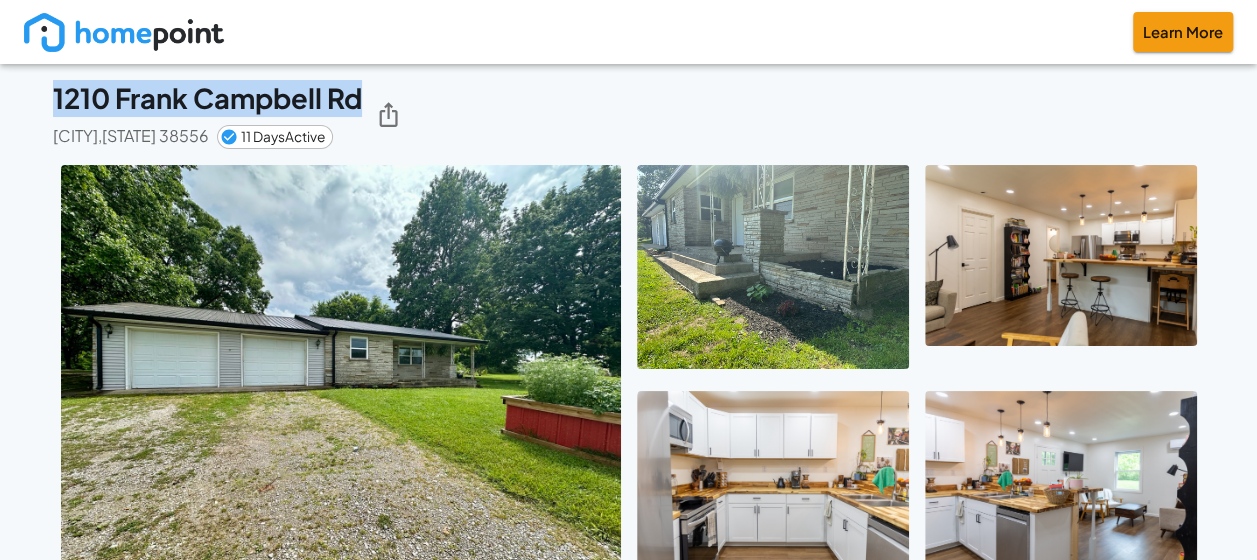 drag, startPoint x: 361, startPoint y: 103, endPoint x: 31, endPoint y: 94, distance: 330.1227 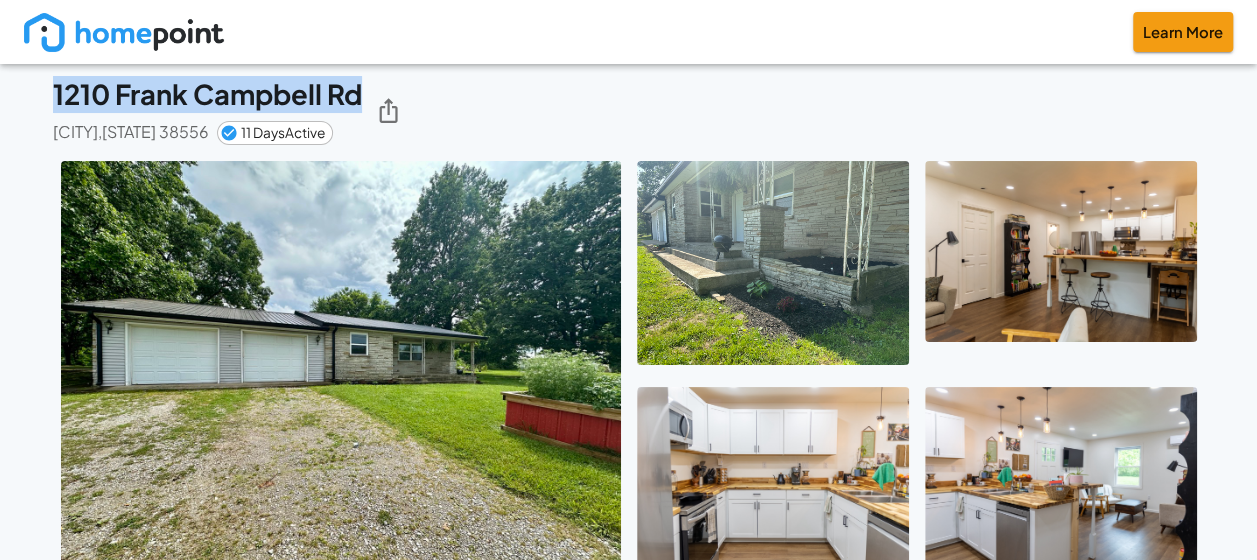 scroll, scrollTop: 0, scrollLeft: 0, axis: both 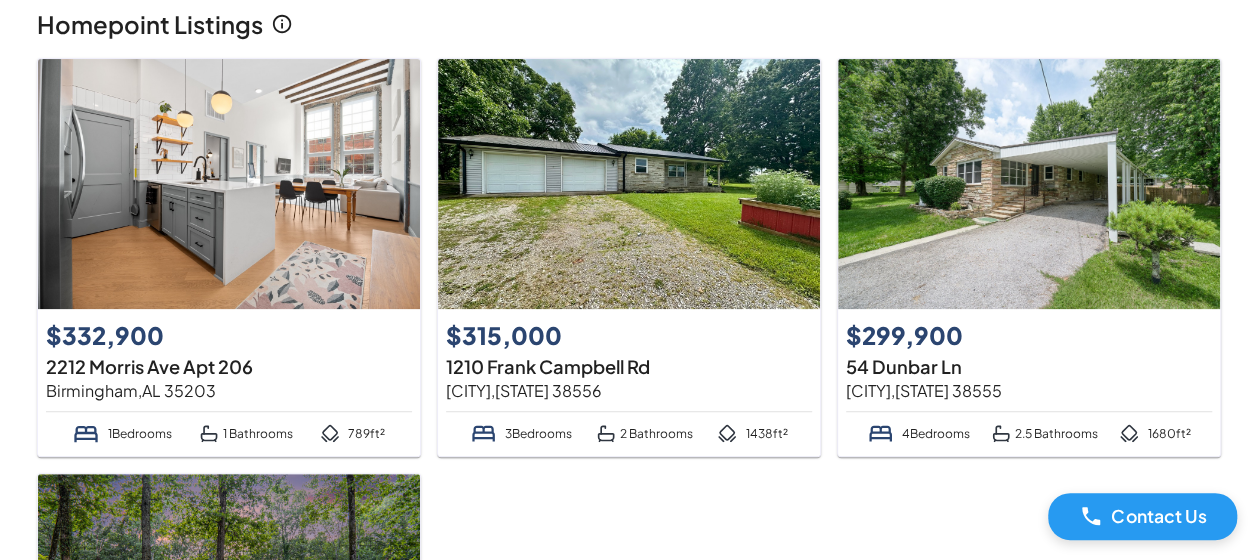 click on "54 Dunbar Ln" at bounding box center (1029, 366) 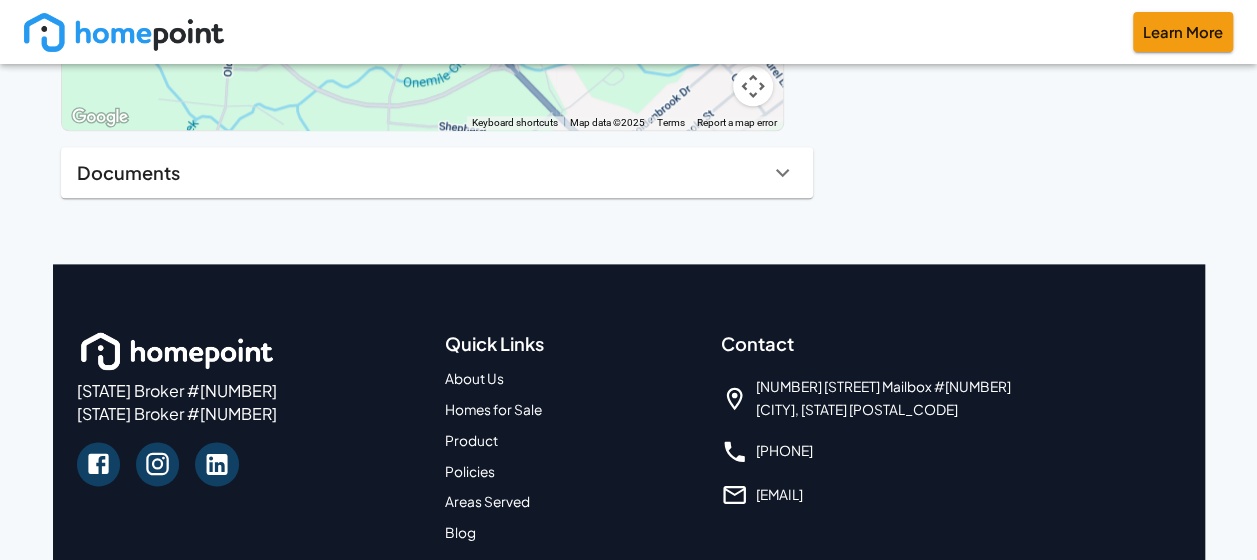 scroll, scrollTop: 1200, scrollLeft: 0, axis: vertical 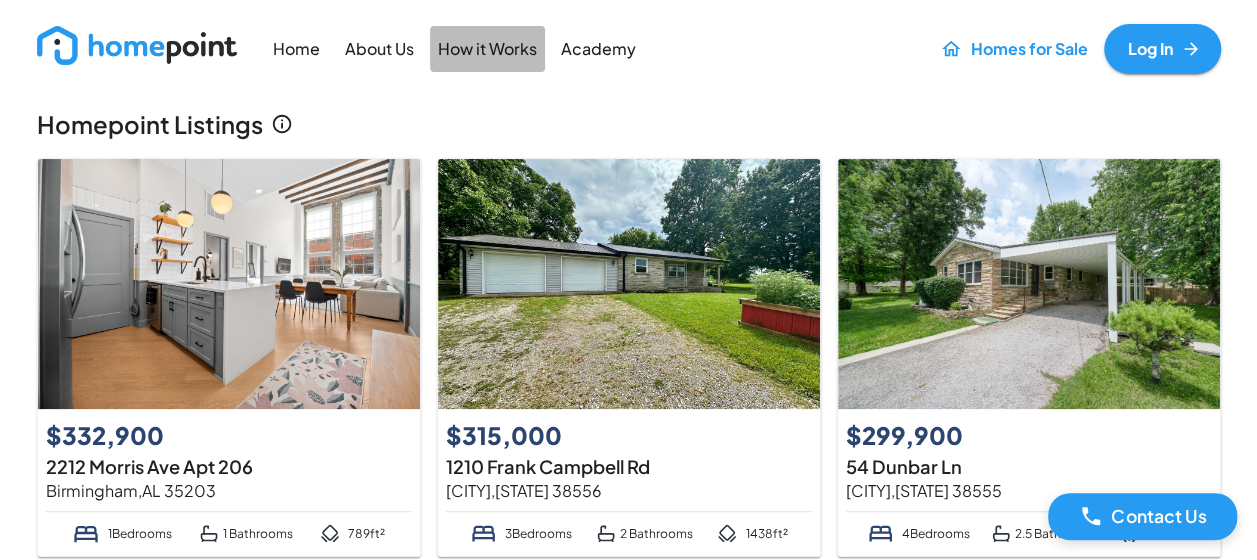 click on "How it Works" at bounding box center (487, 49) 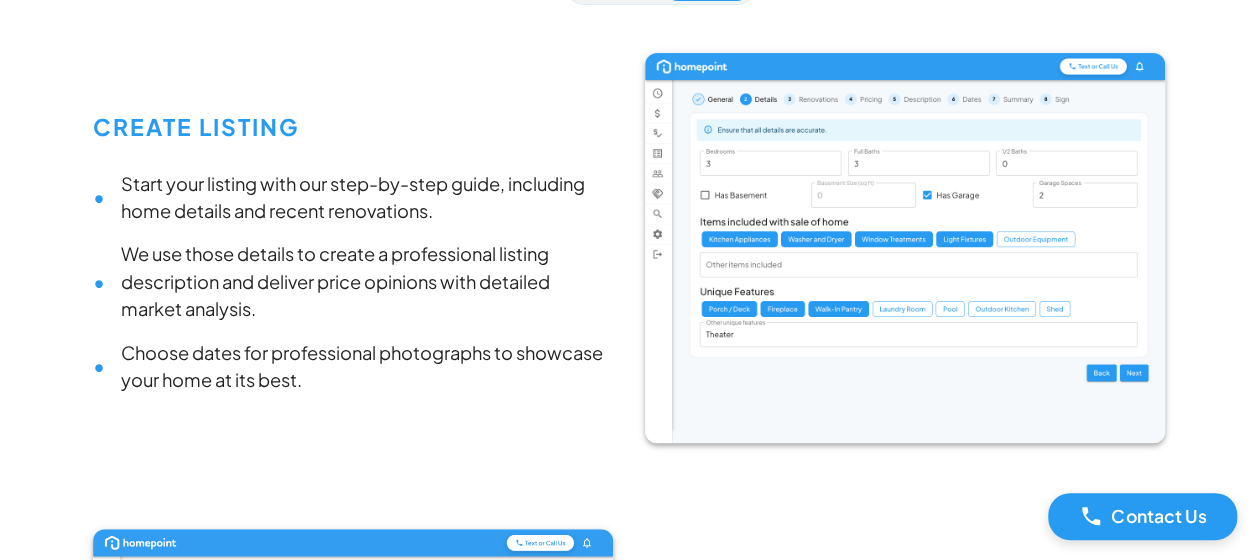 scroll, scrollTop: 0, scrollLeft: 0, axis: both 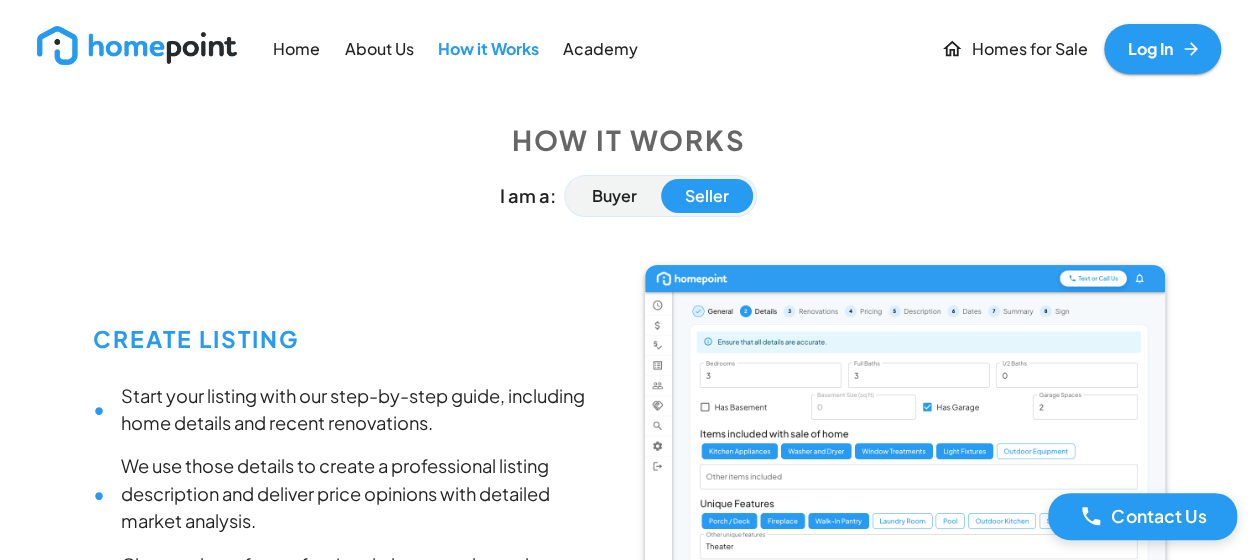 click on "Home" at bounding box center (296, 49) 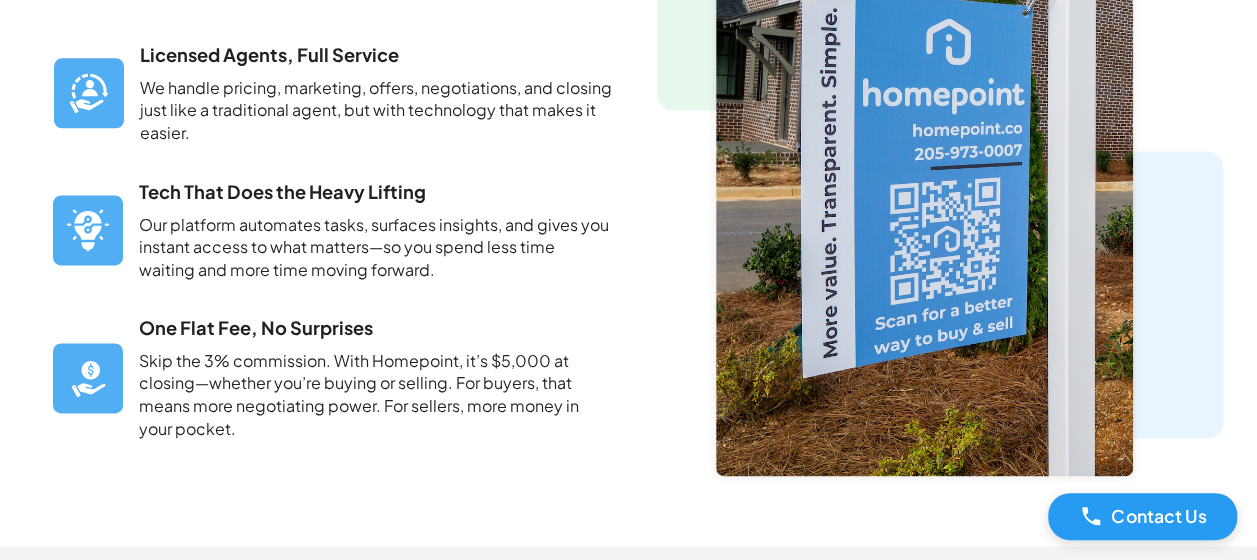 scroll, scrollTop: 1300, scrollLeft: 0, axis: vertical 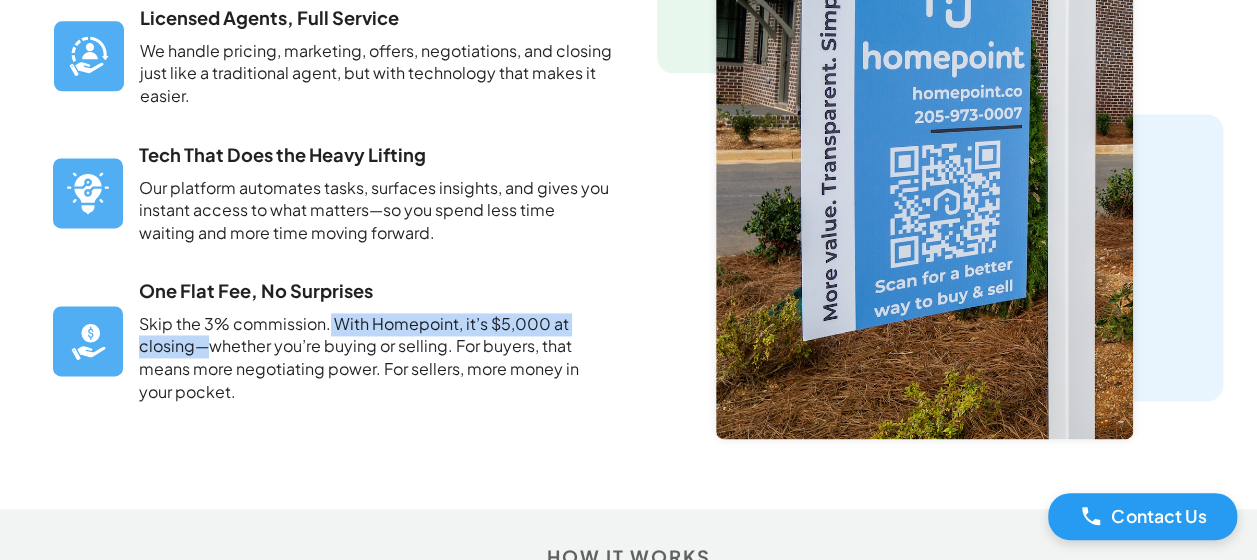 drag, startPoint x: 212, startPoint y: 338, endPoint x: 326, endPoint y: 324, distance: 114.85643 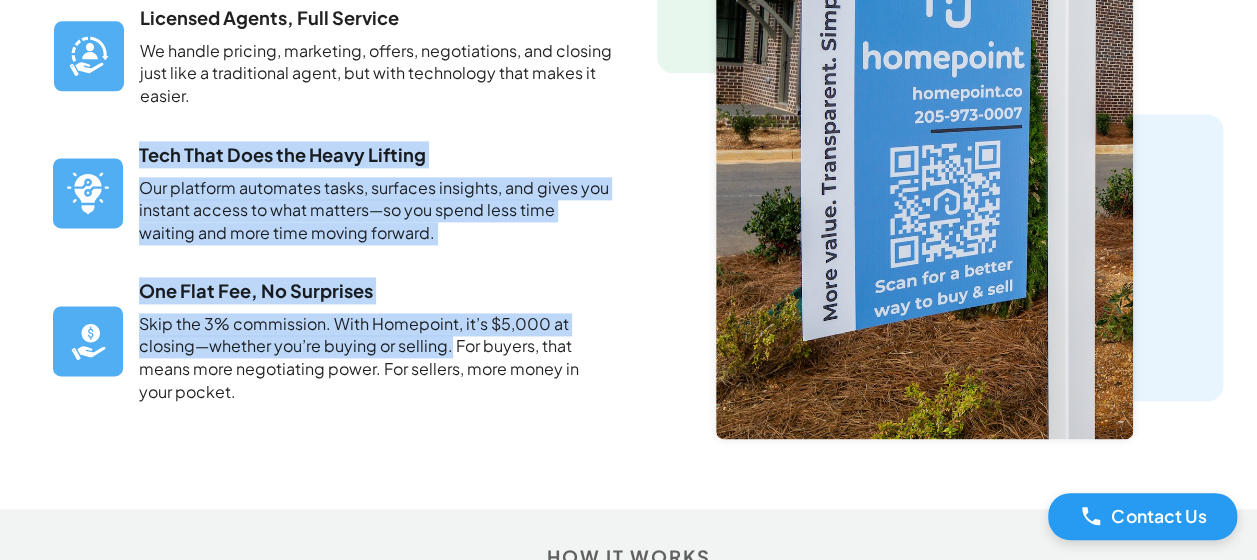 drag, startPoint x: 326, startPoint y: 324, endPoint x: 112, endPoint y: 213, distance: 241.07468 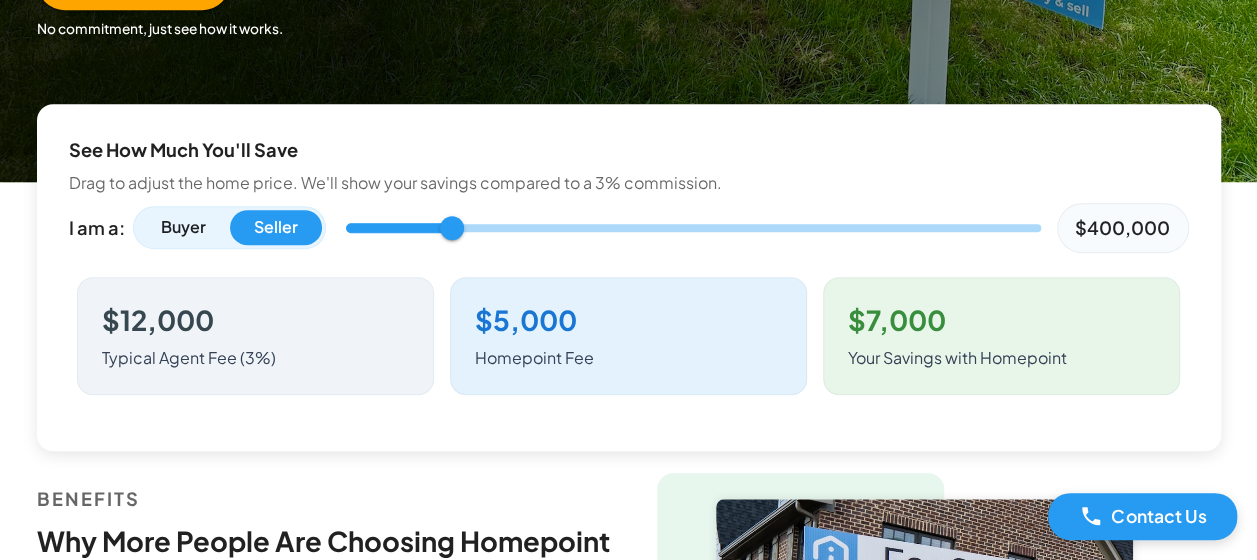scroll, scrollTop: 600, scrollLeft: 0, axis: vertical 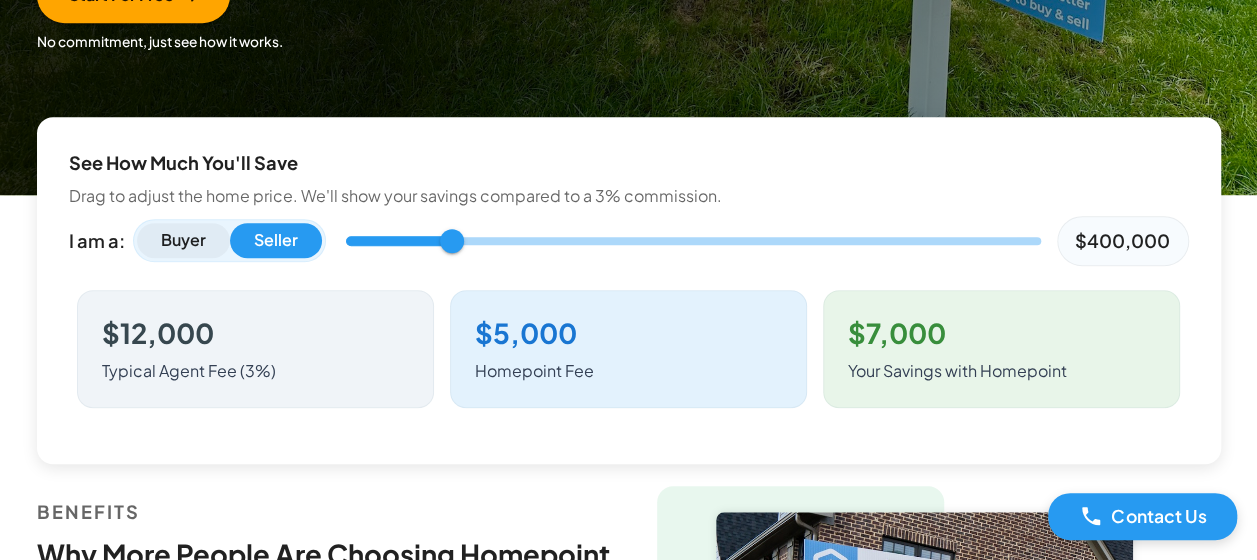 click on "Buyer" at bounding box center (183, 240) 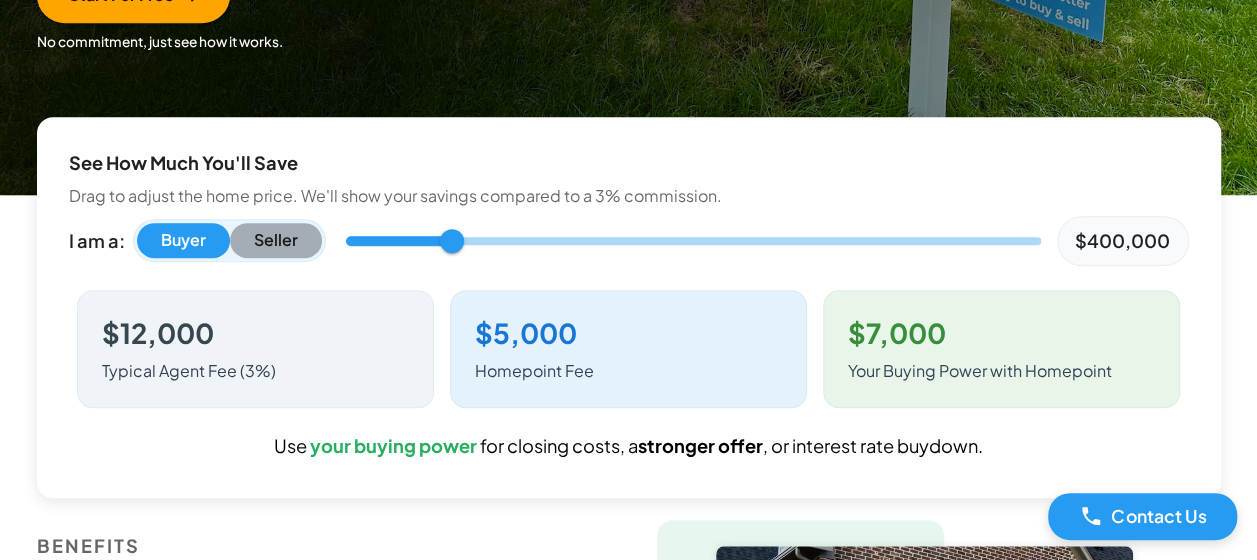click on "Seller" at bounding box center (276, 240) 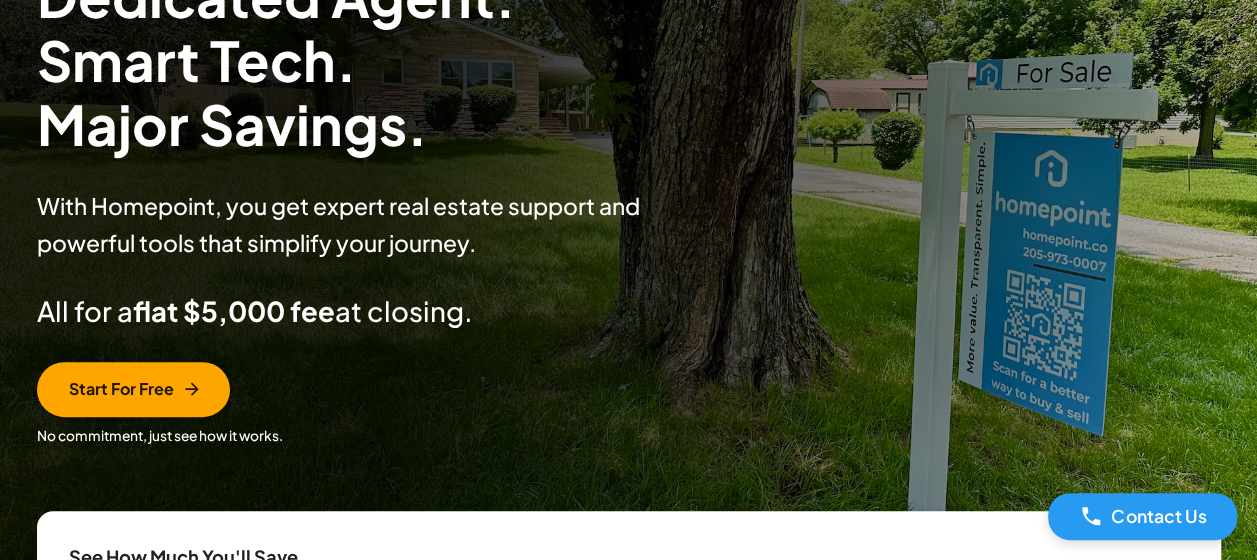 scroll, scrollTop: 100, scrollLeft: 0, axis: vertical 